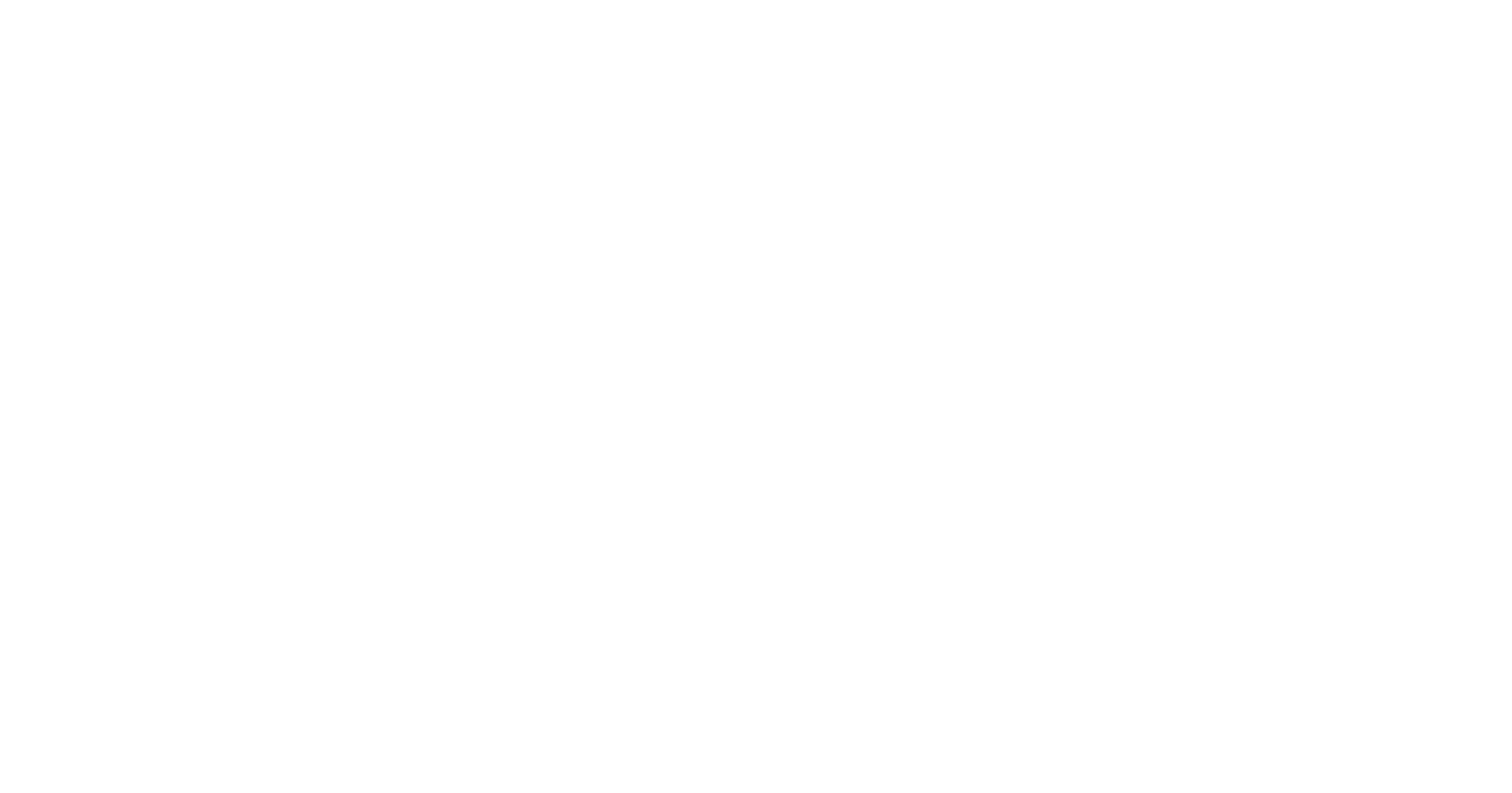 scroll, scrollTop: 0, scrollLeft: 0, axis: both 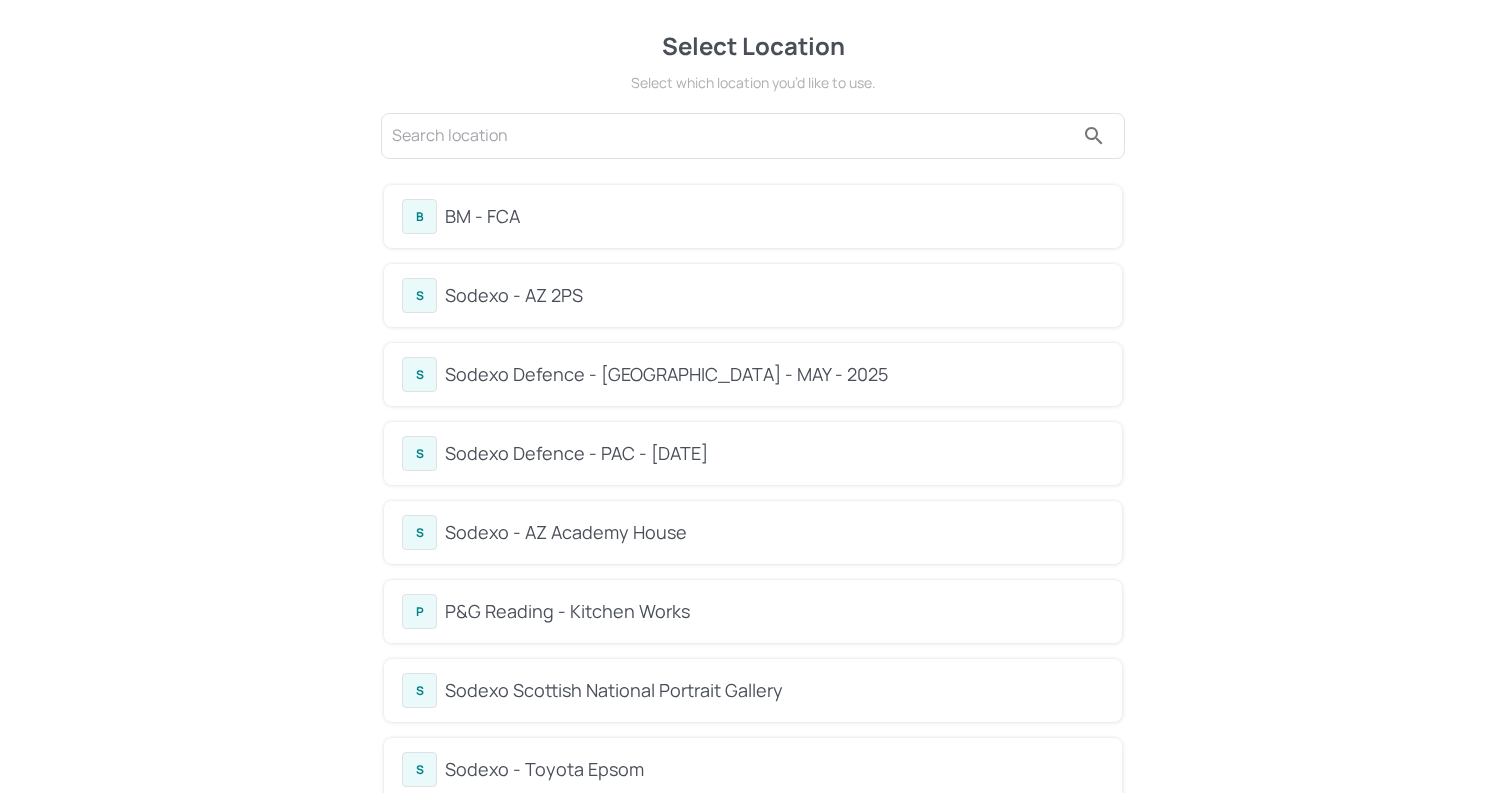 click on "B BM - FCA" at bounding box center [753, 216] 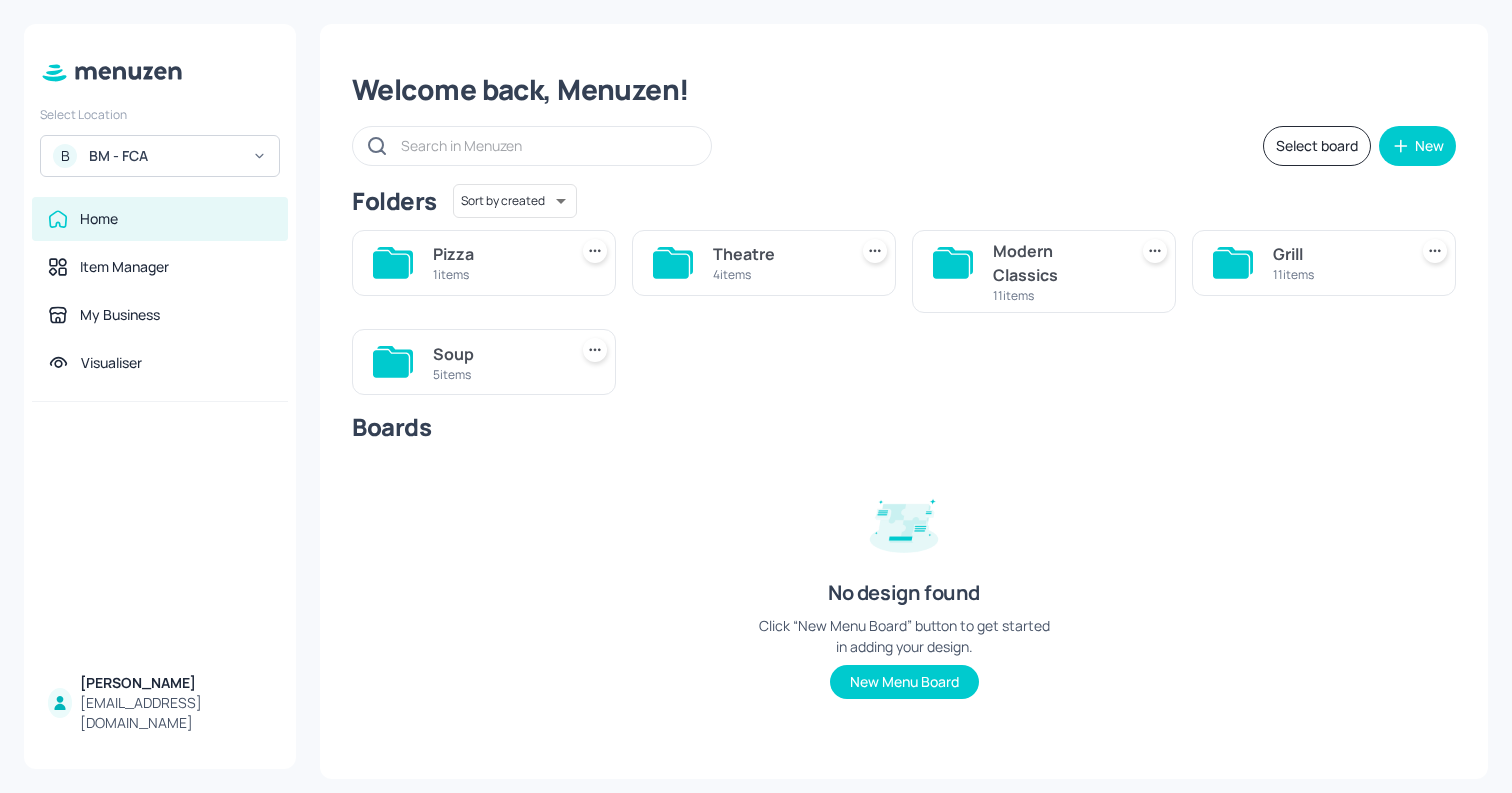 click on "Grill" at bounding box center [1336, 254] 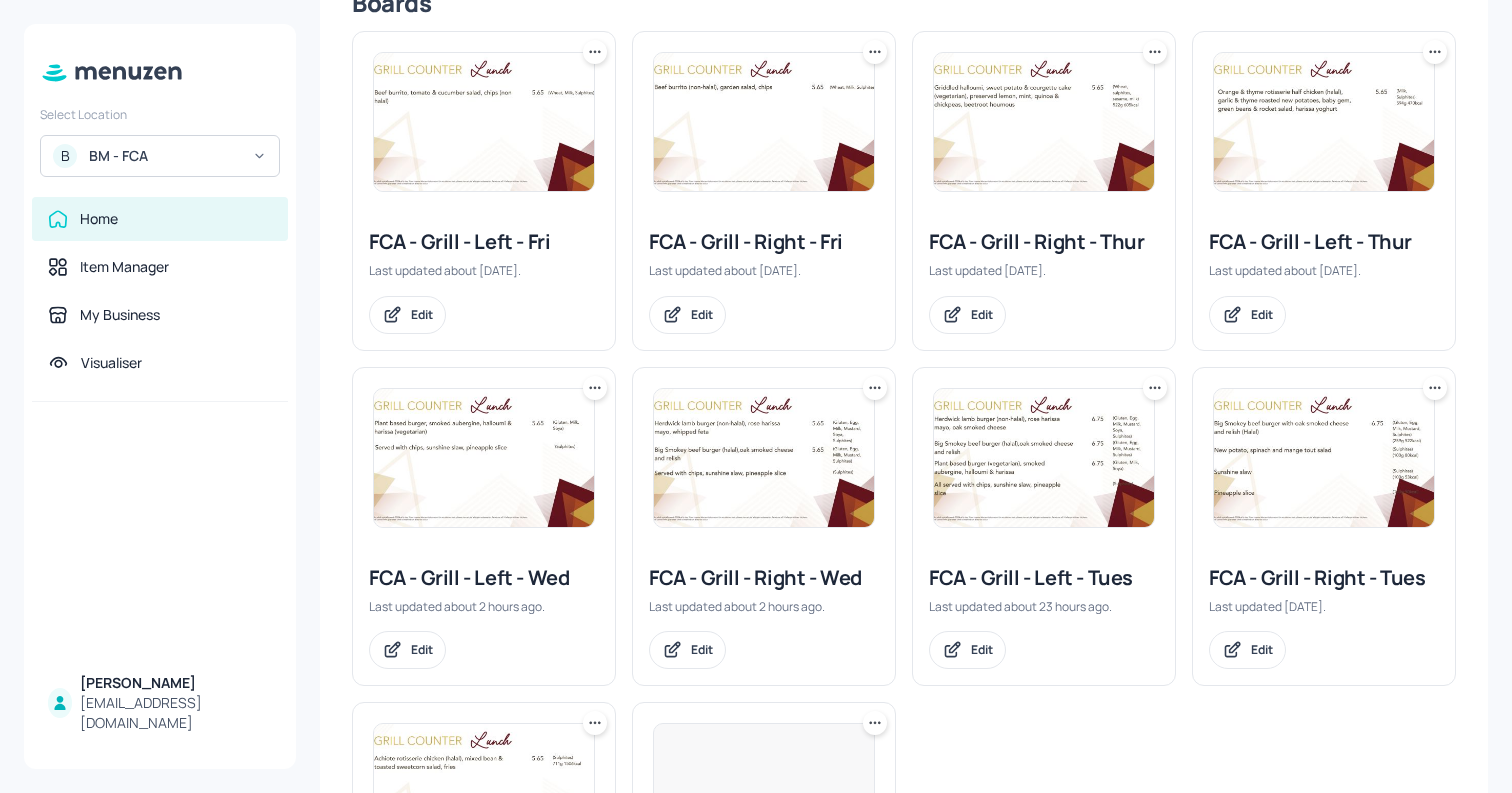 scroll, scrollTop: 343, scrollLeft: 0, axis: vertical 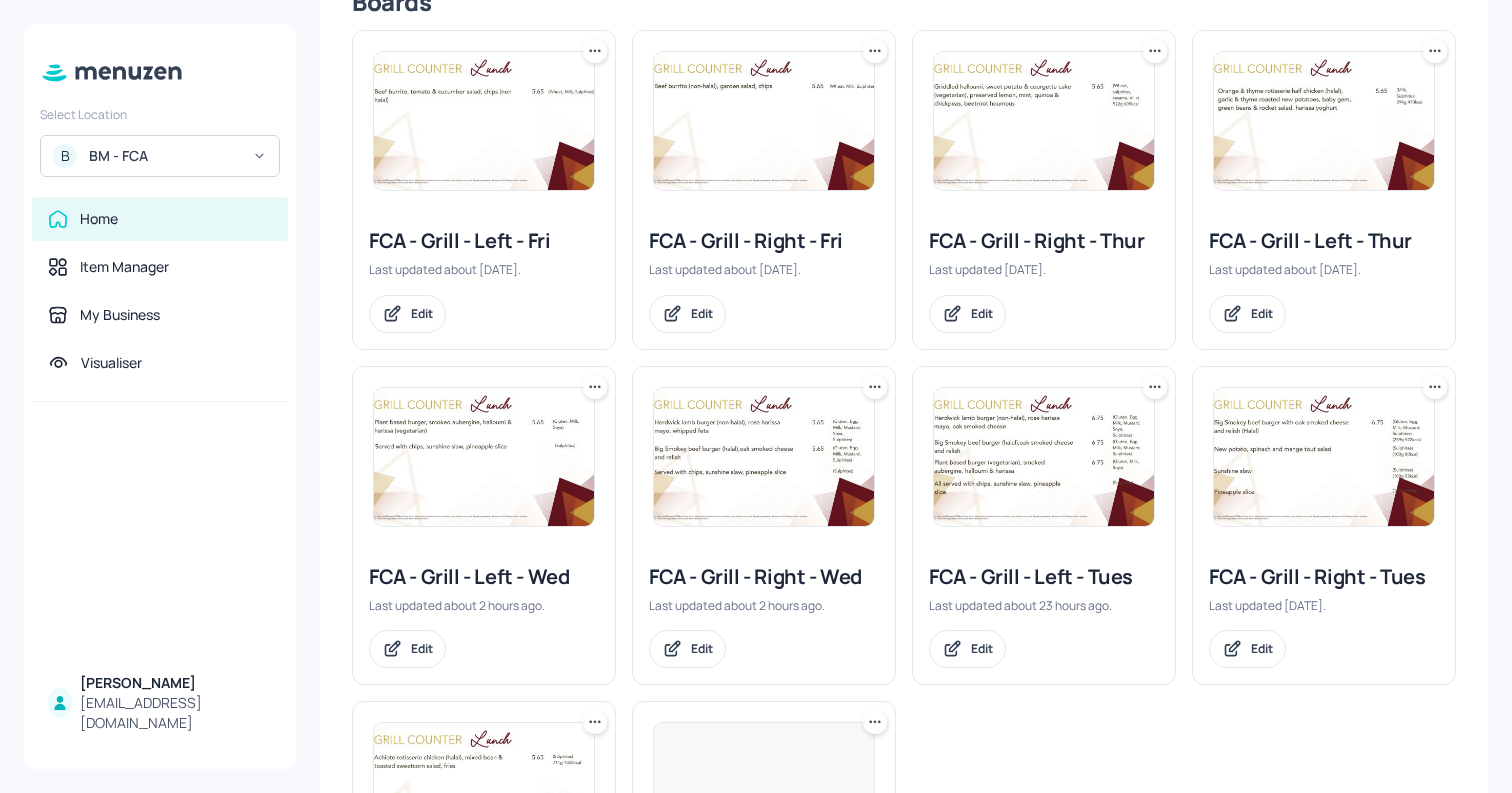 click at bounding box center [764, 457] 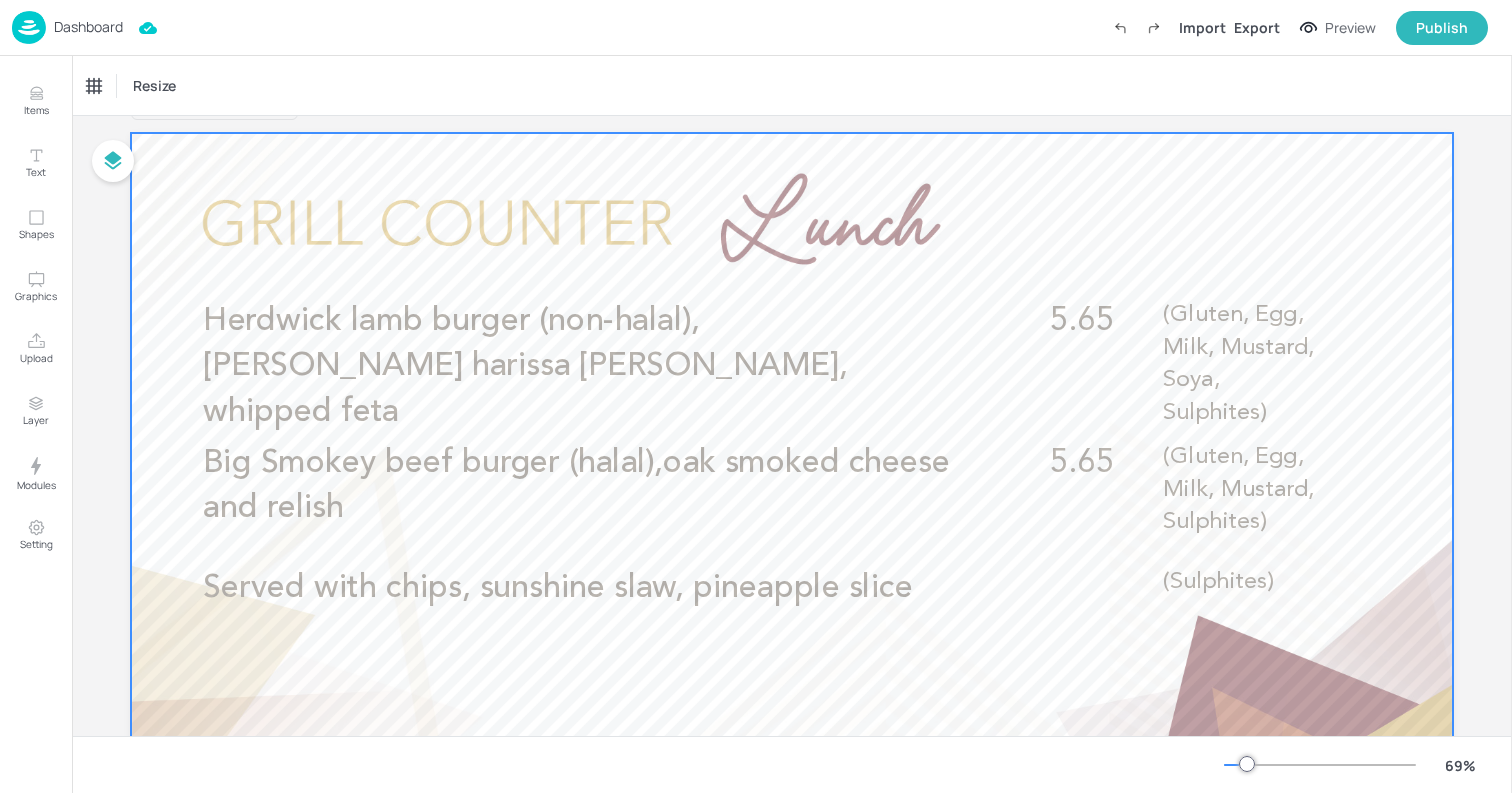 scroll, scrollTop: 0, scrollLeft: 0, axis: both 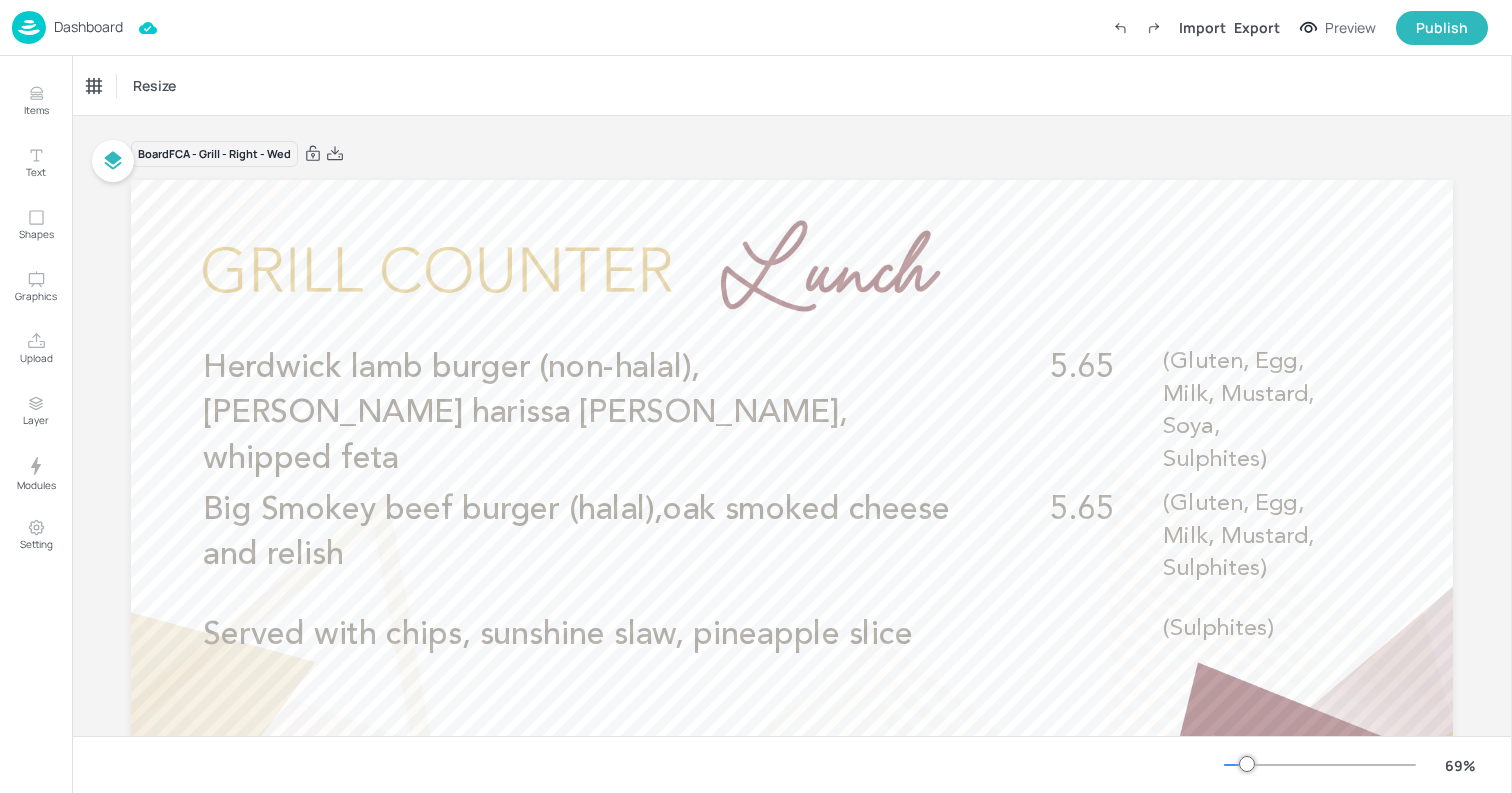 click on "Dashboard" at bounding box center (88, 27) 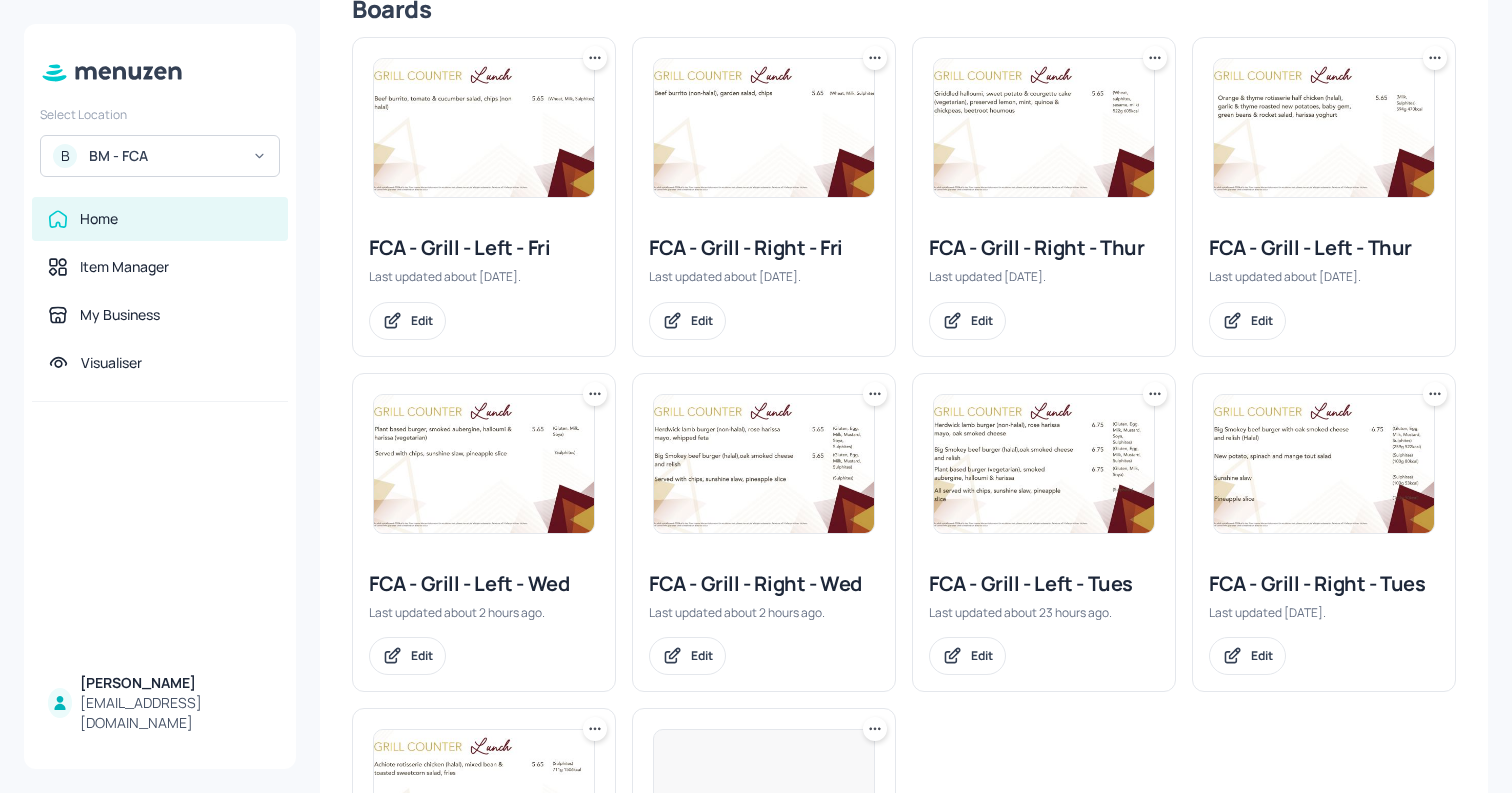 scroll, scrollTop: 361, scrollLeft: 0, axis: vertical 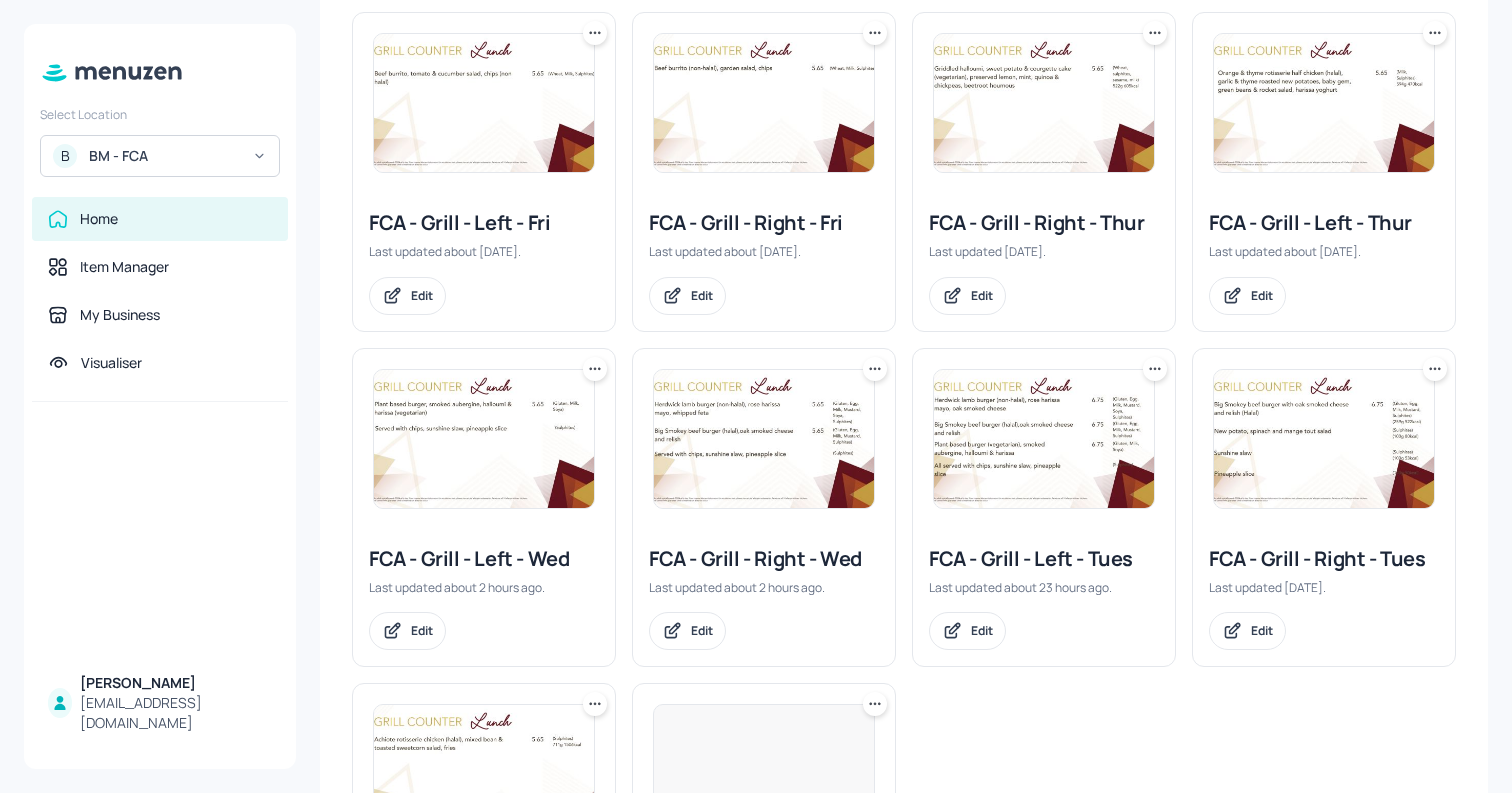 click at bounding box center [484, 439] 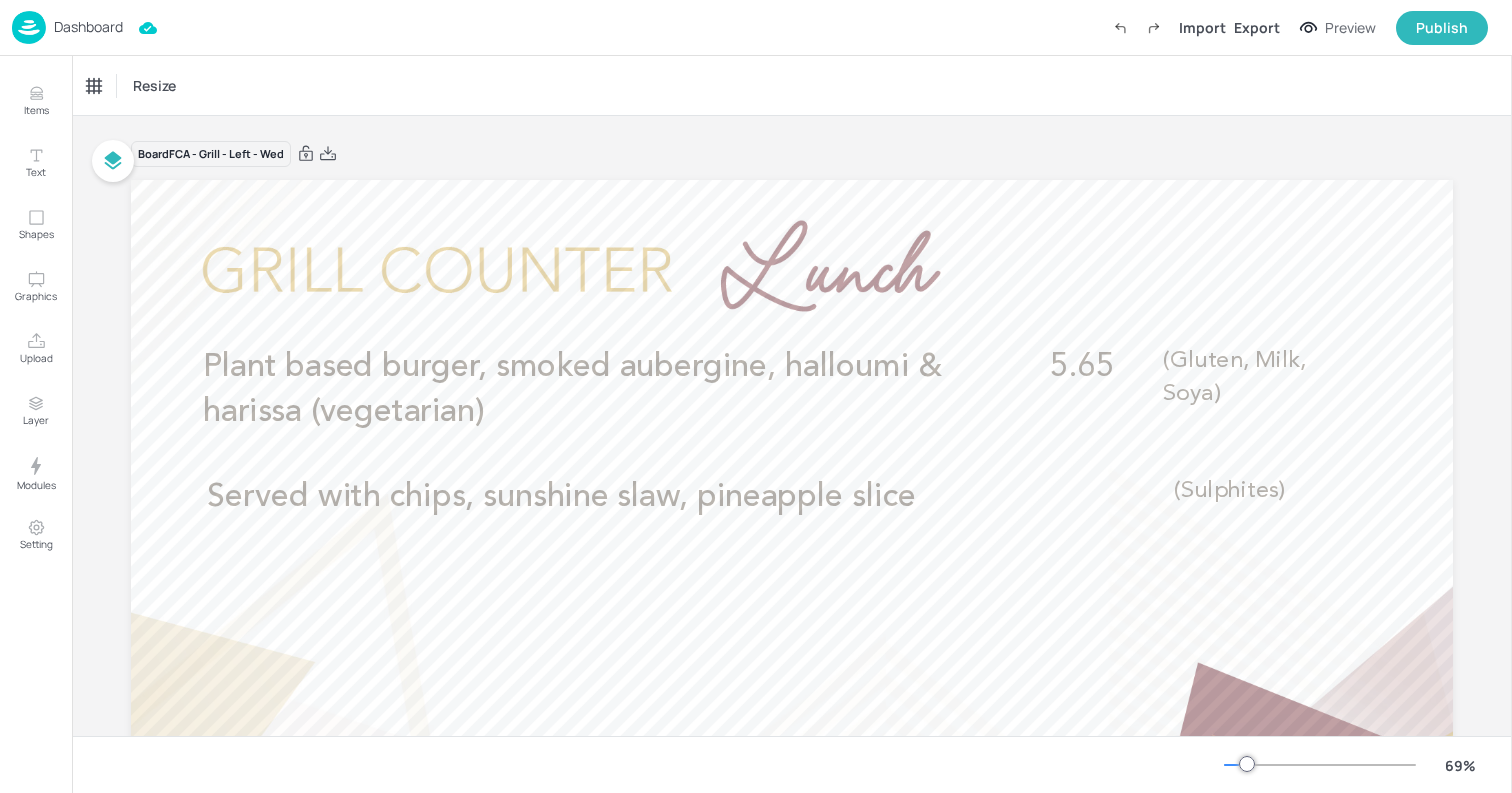 click on "Dashboard" at bounding box center (88, 27) 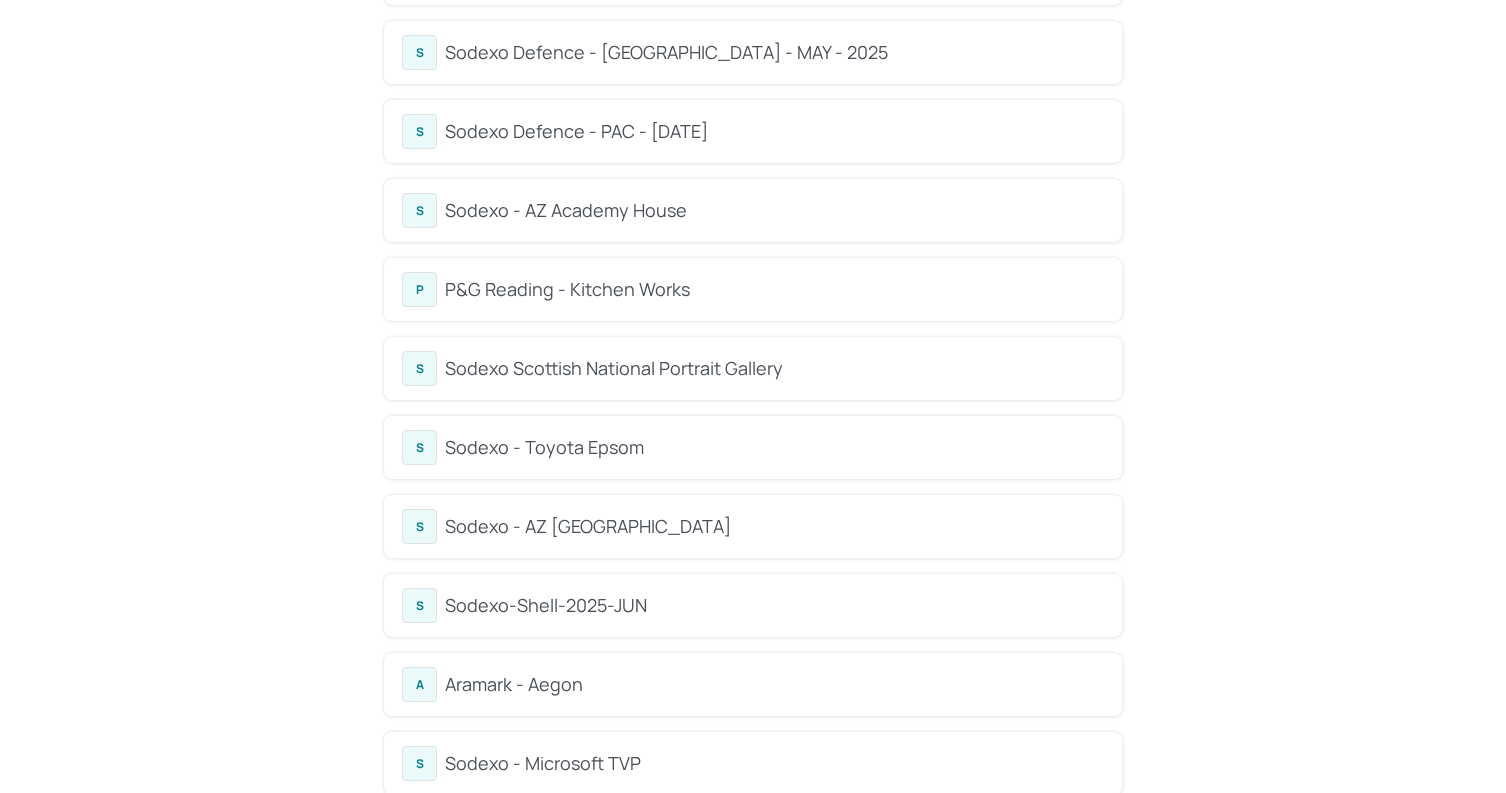 scroll, scrollTop: 327, scrollLeft: 0, axis: vertical 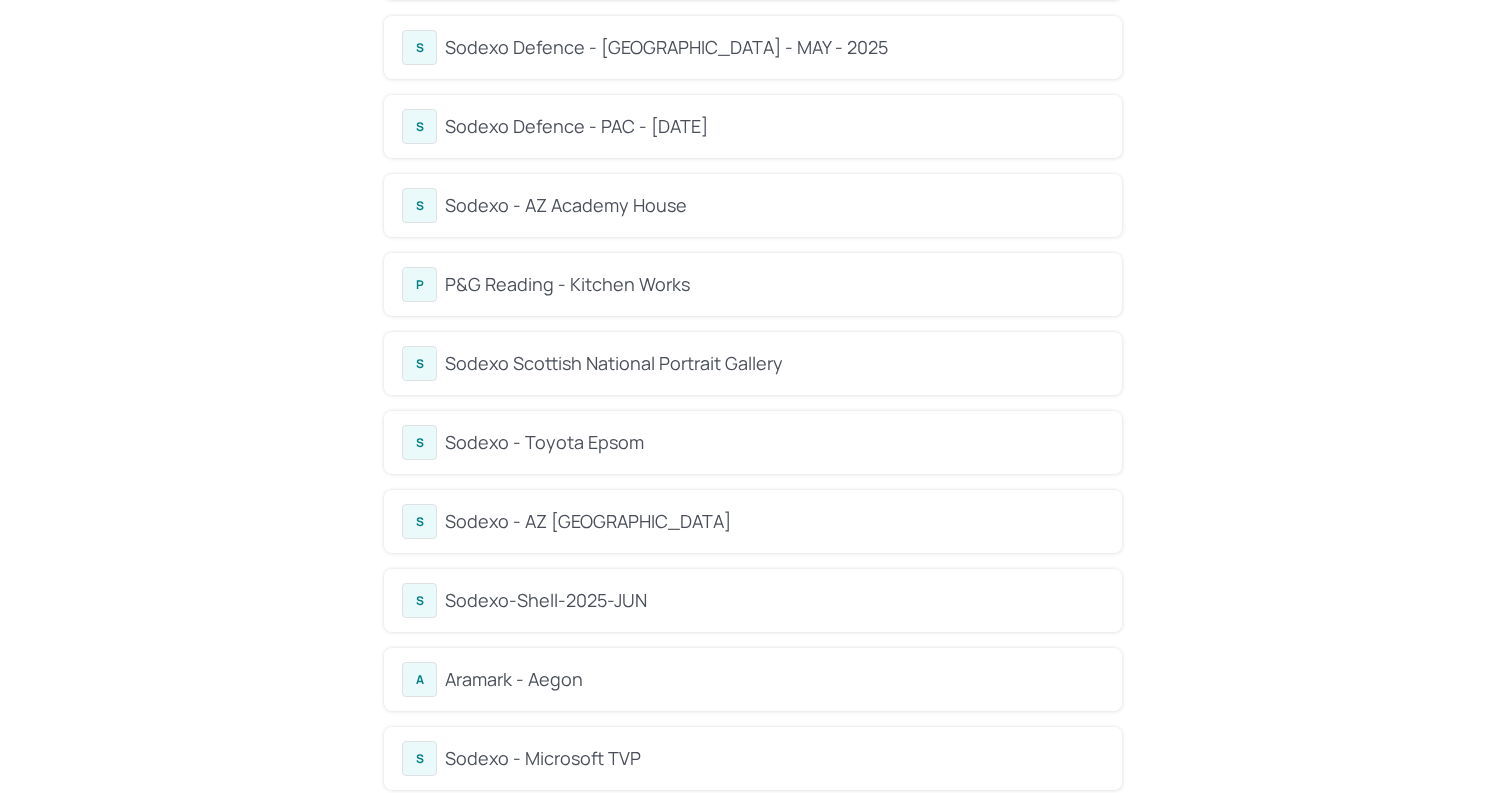 click on "P P&G Reading - Kitchen Works" at bounding box center [753, 284] 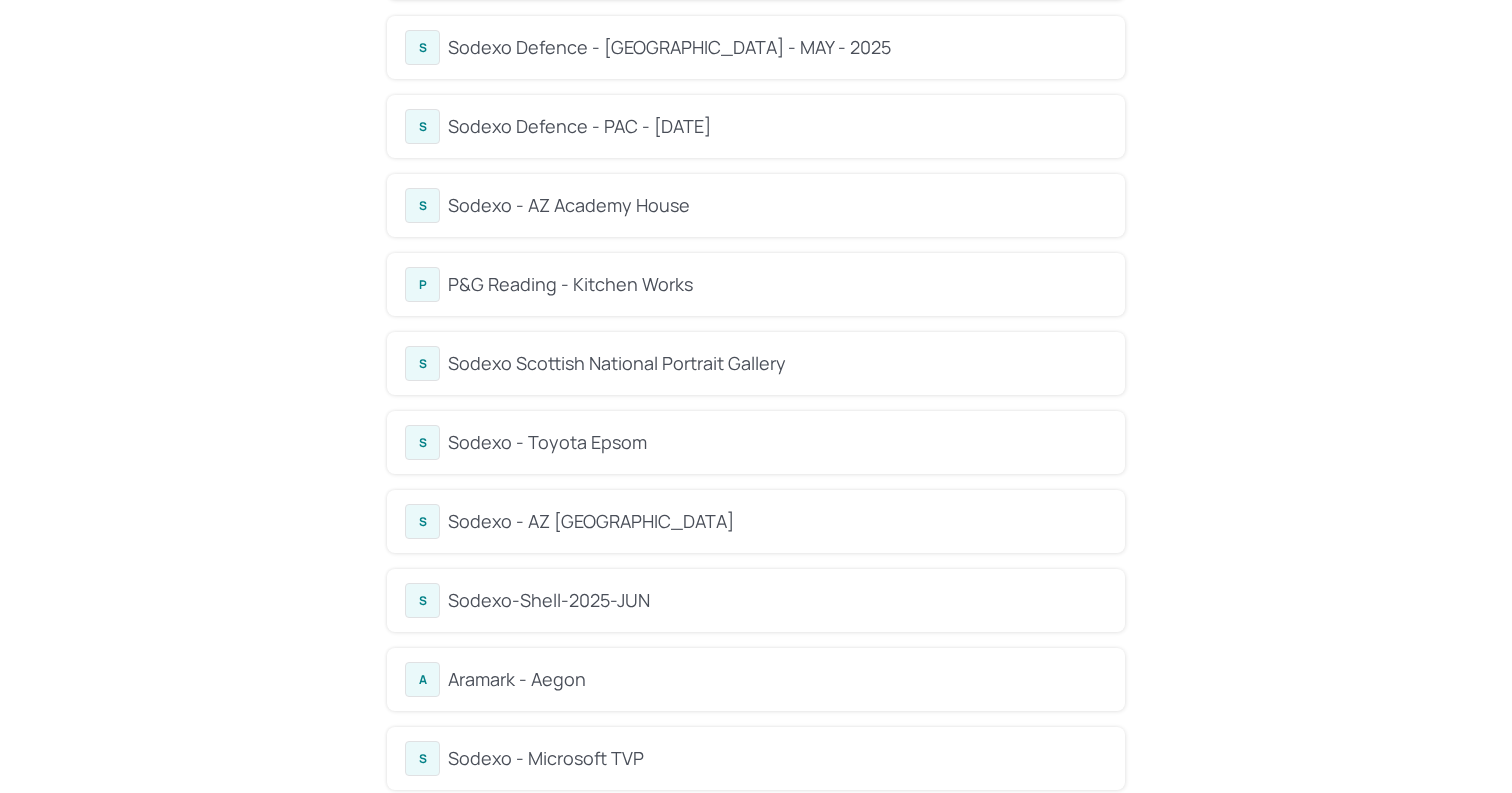 scroll, scrollTop: 0, scrollLeft: 0, axis: both 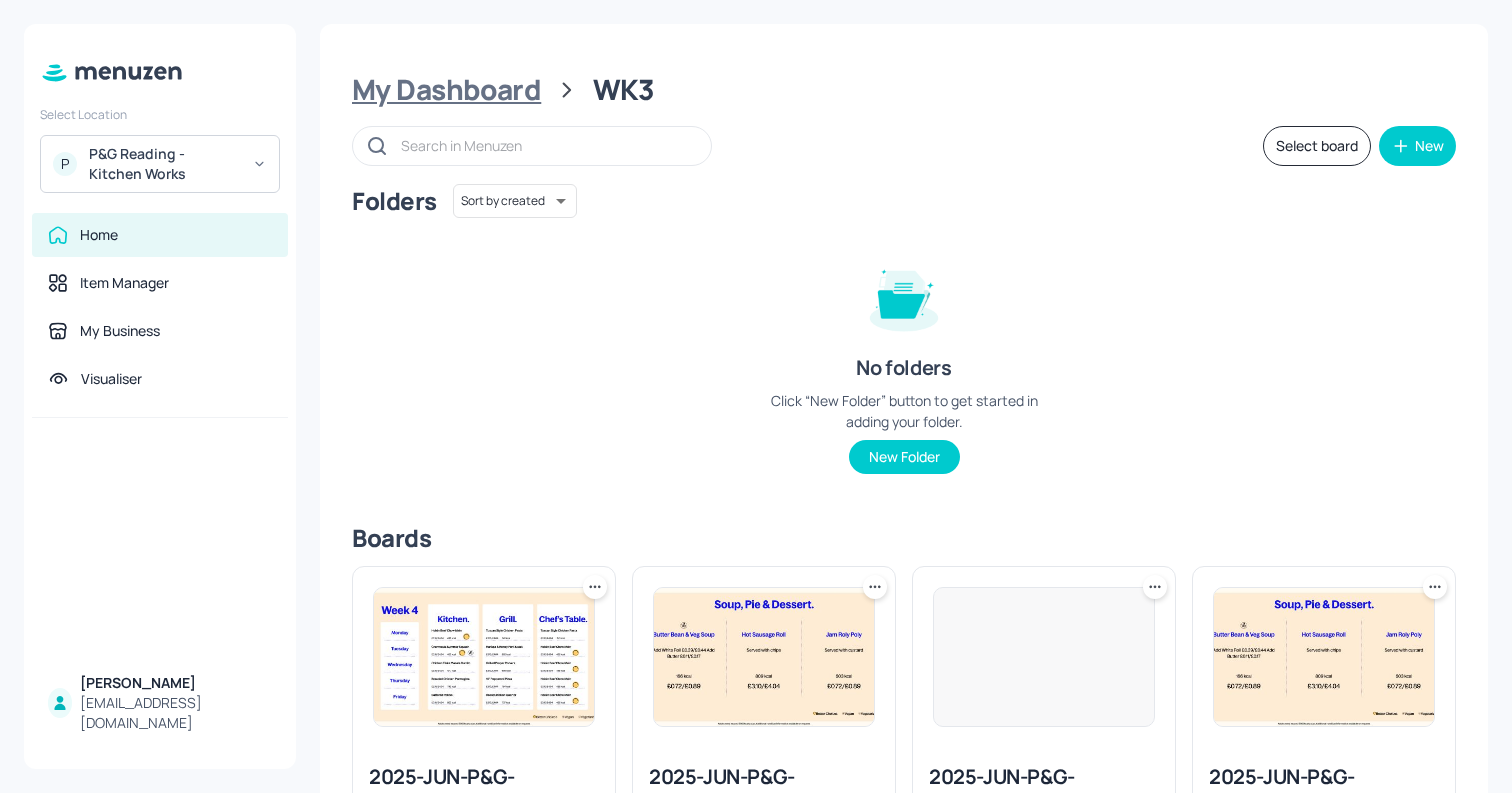 click on "My Dashboard" at bounding box center (446, 90) 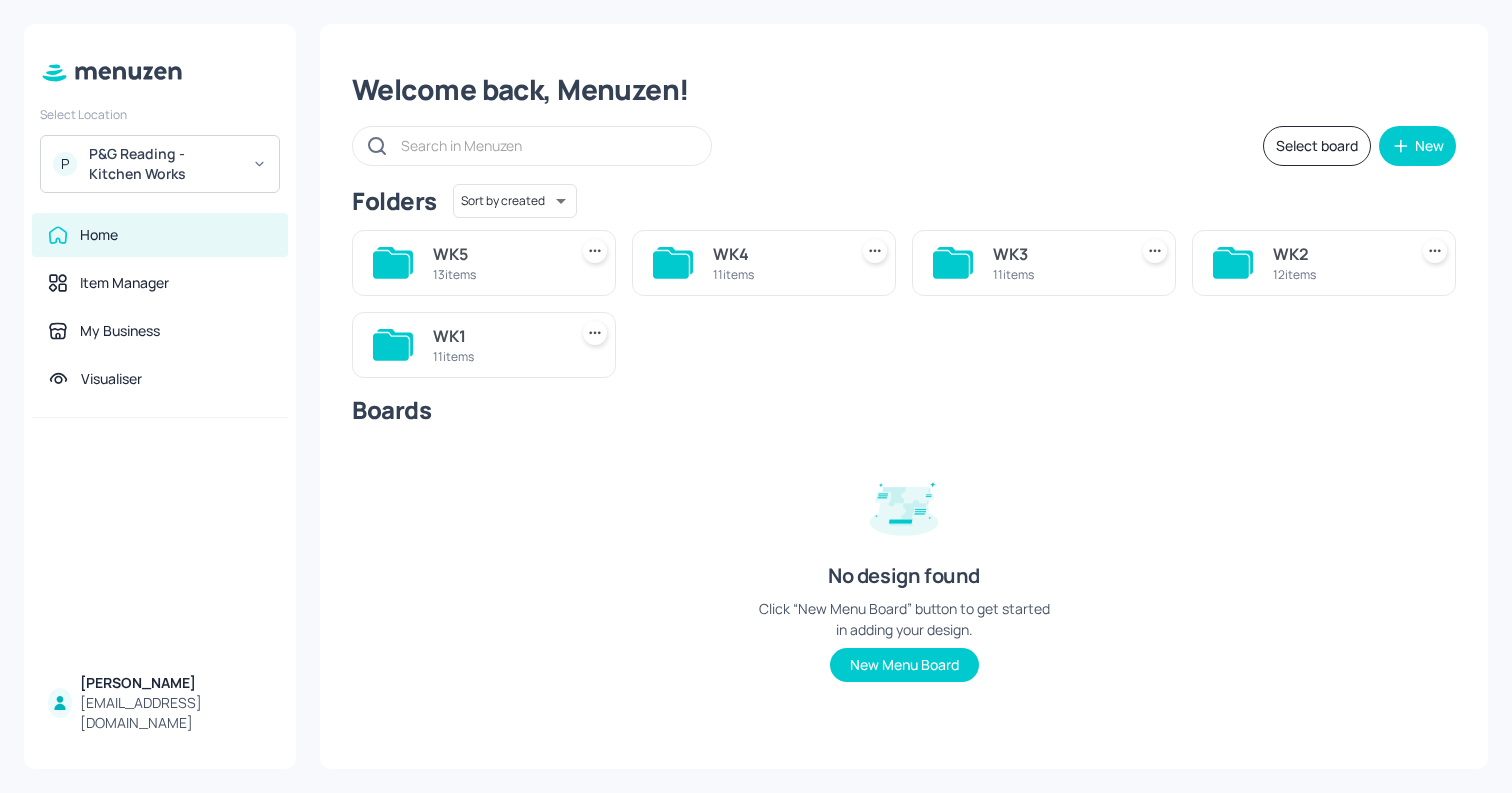 click on "WK1 11  items" at bounding box center [484, 345] 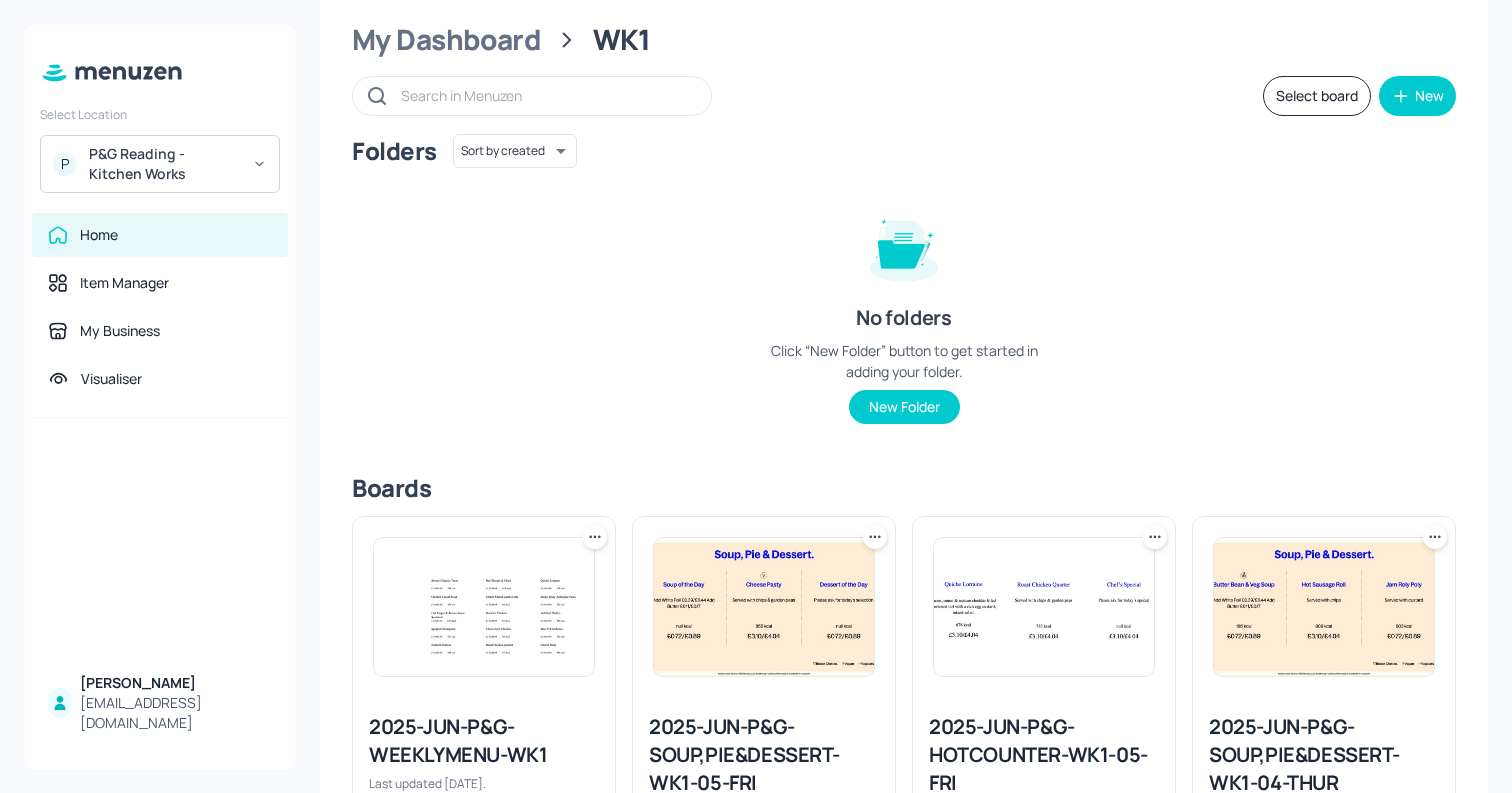 scroll, scrollTop: 0, scrollLeft: 0, axis: both 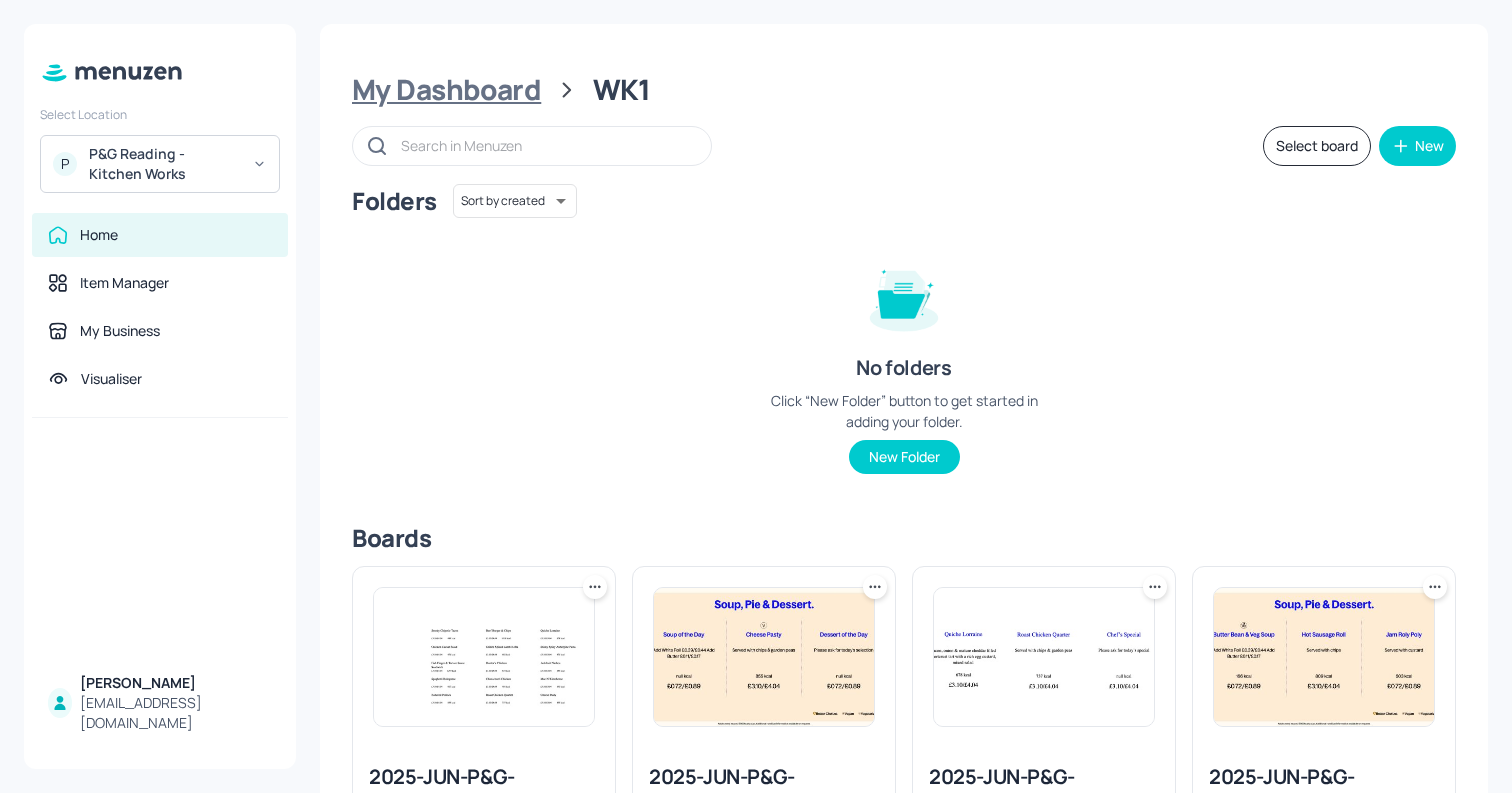 click on "My Dashboard" at bounding box center [446, 90] 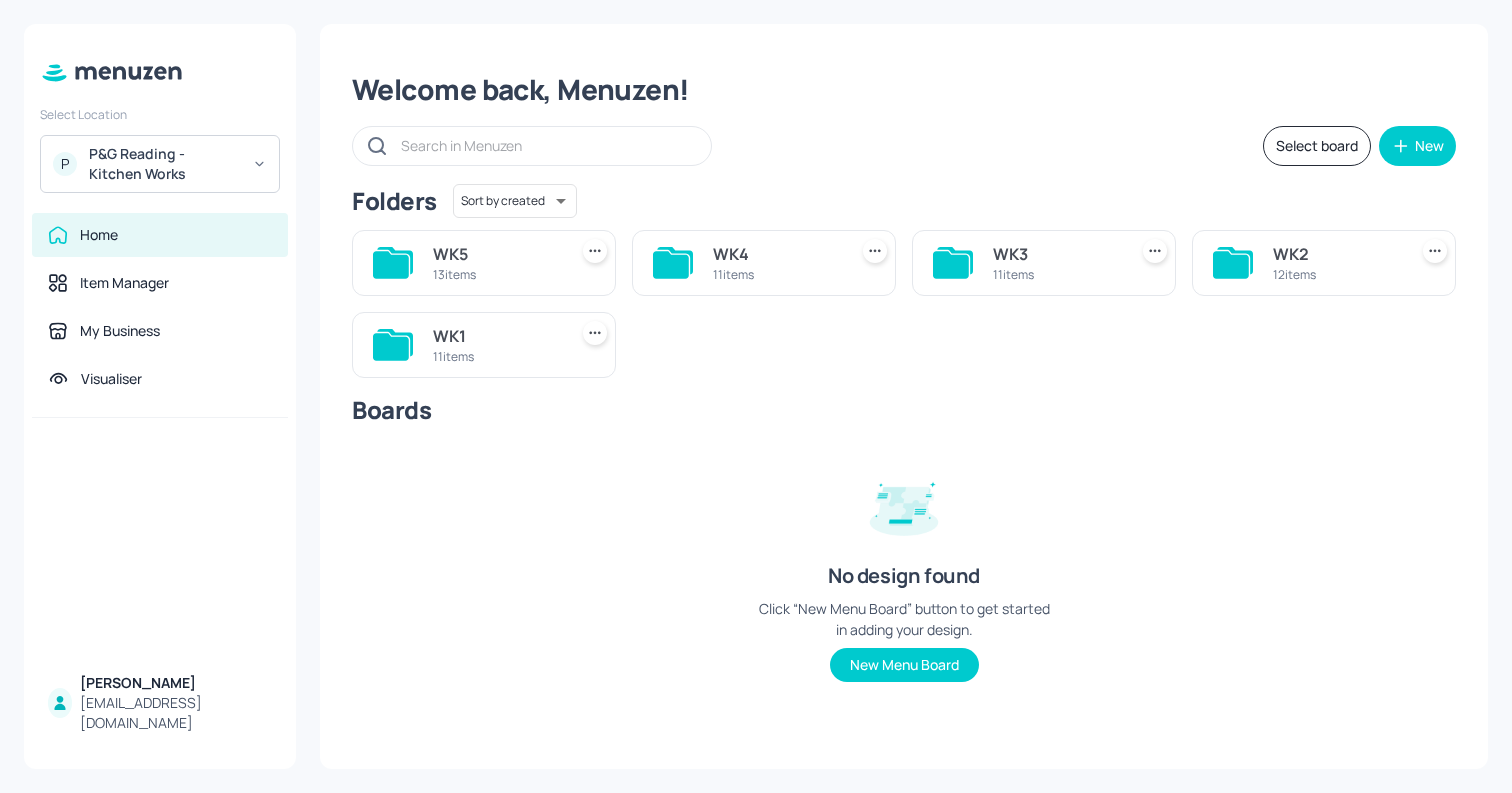 click on "11  items" at bounding box center [496, 356] 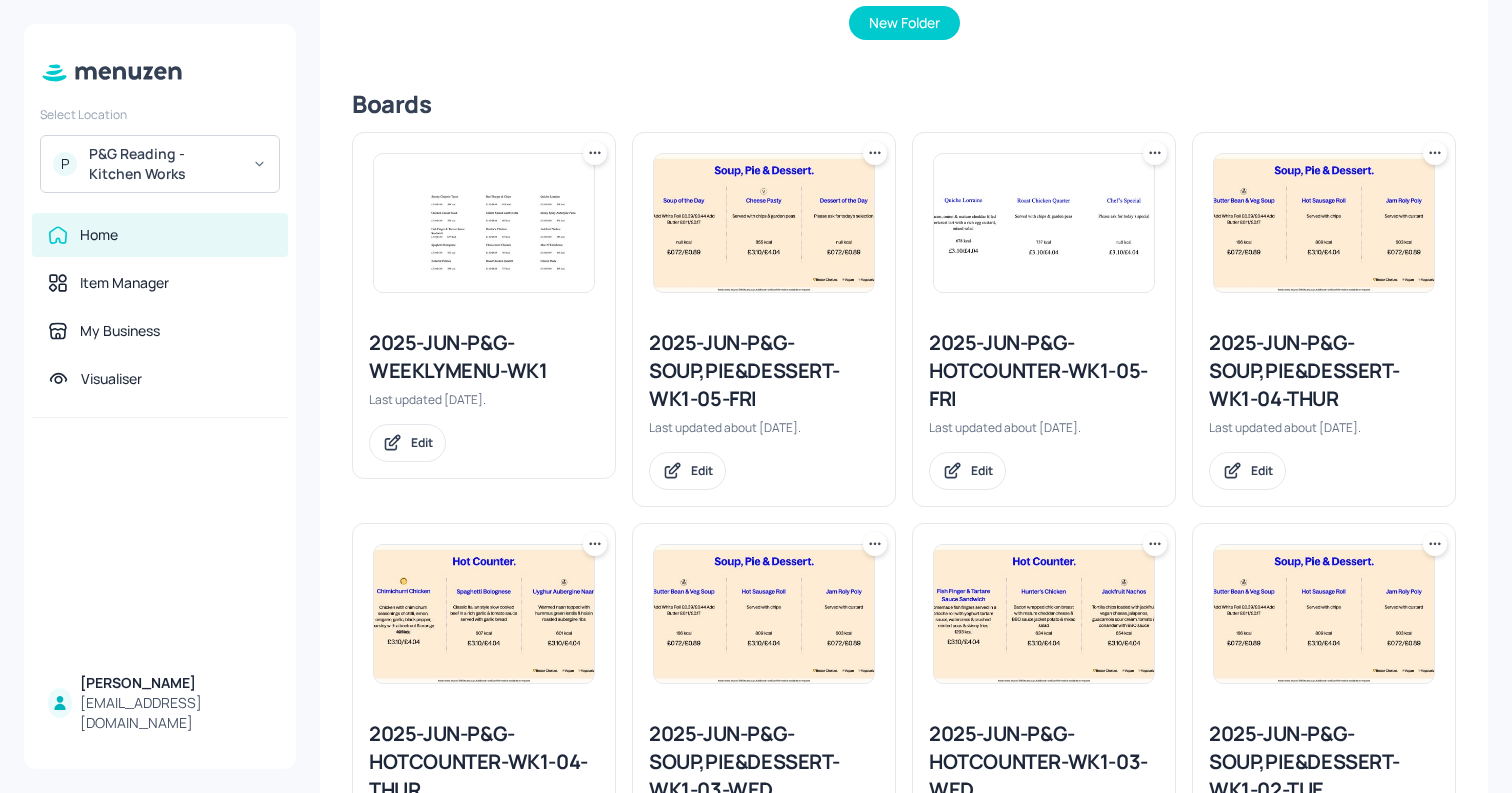 scroll, scrollTop: 447, scrollLeft: 0, axis: vertical 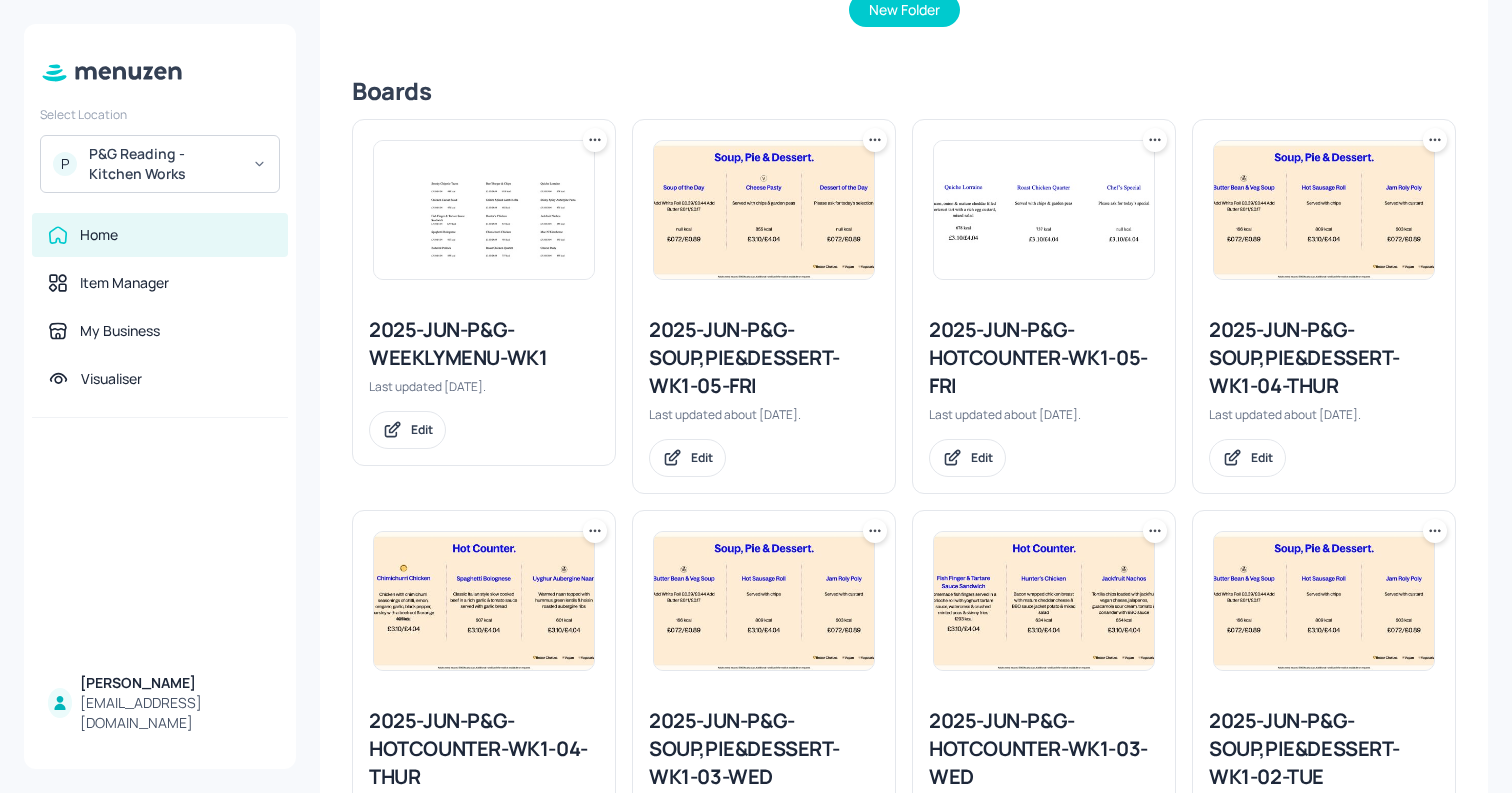 click at bounding box center [484, 210] 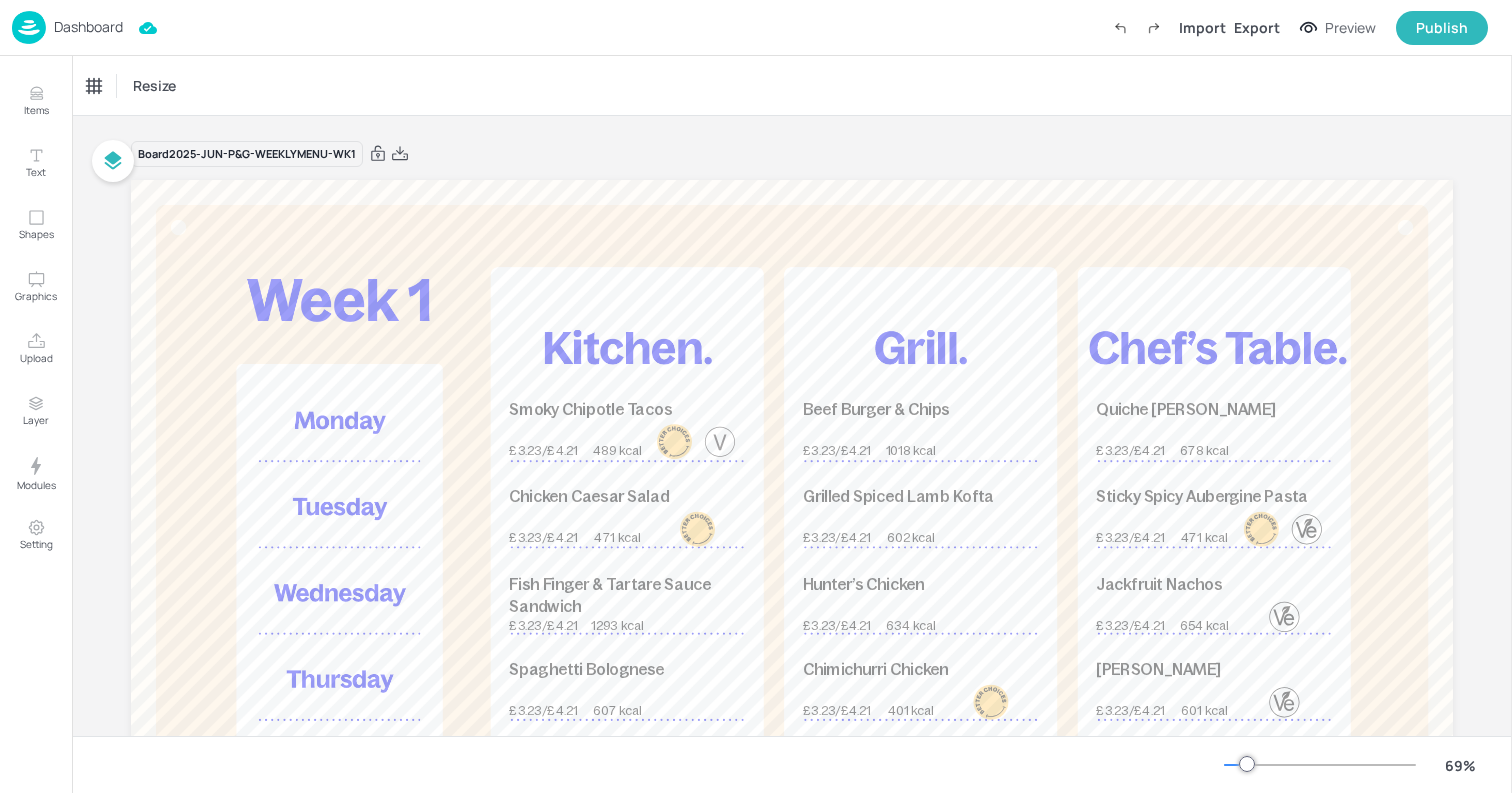 click on "Dashboard" at bounding box center (67, 27) 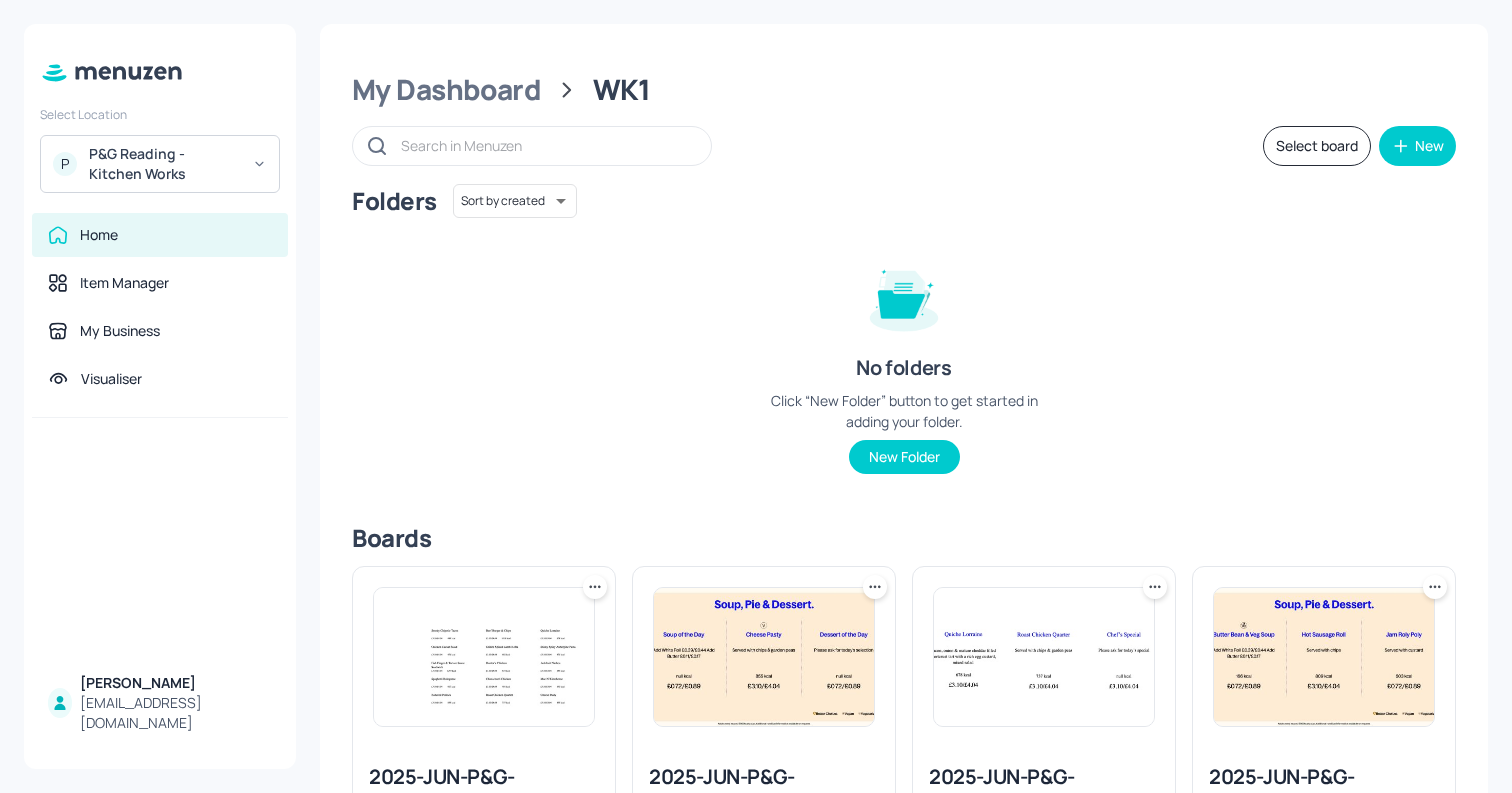 scroll, scrollTop: 827, scrollLeft: 0, axis: vertical 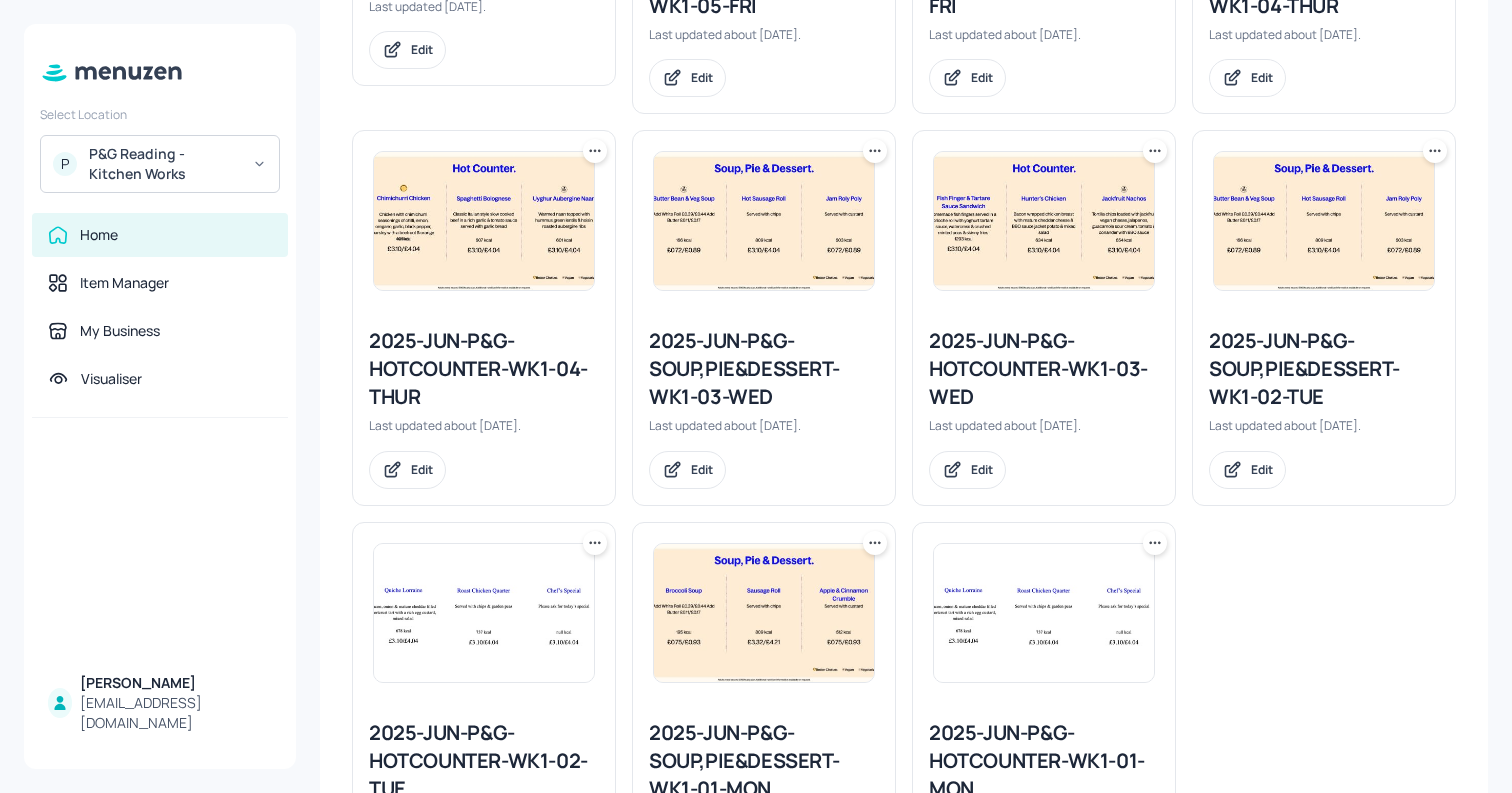 click at bounding box center (764, 221) 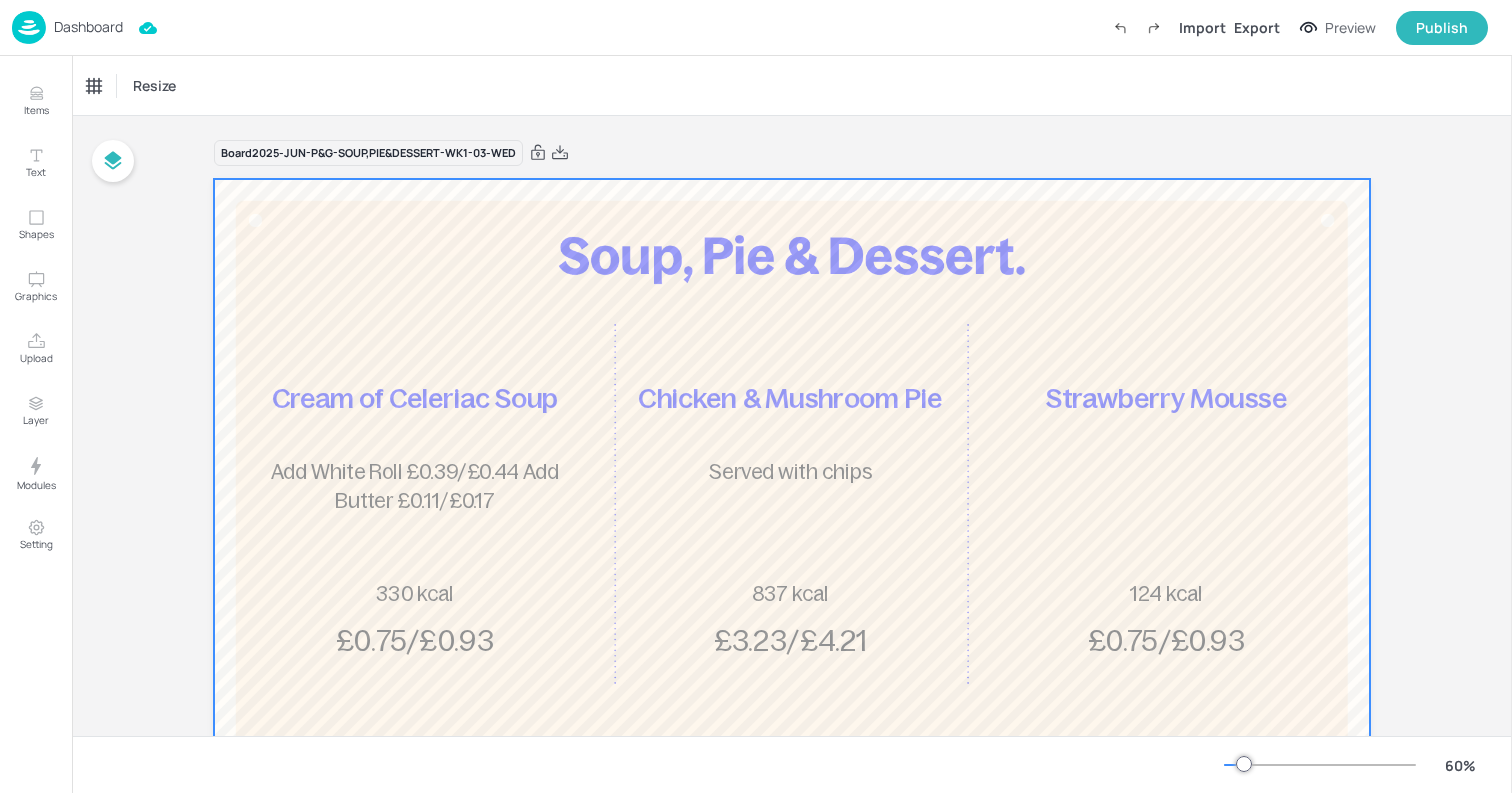 scroll, scrollTop: 0, scrollLeft: 0, axis: both 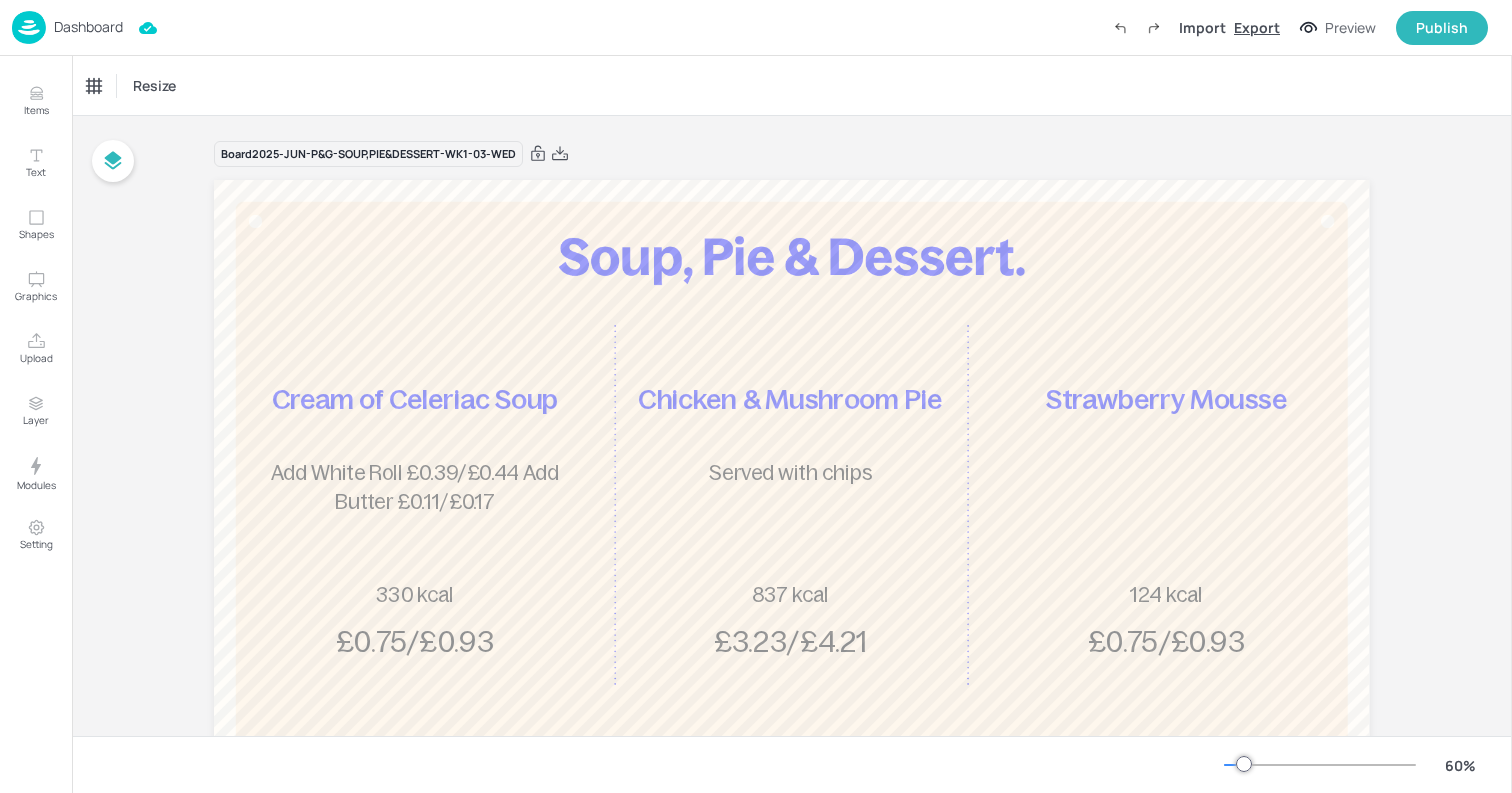 click on "Export" at bounding box center (1257, 27) 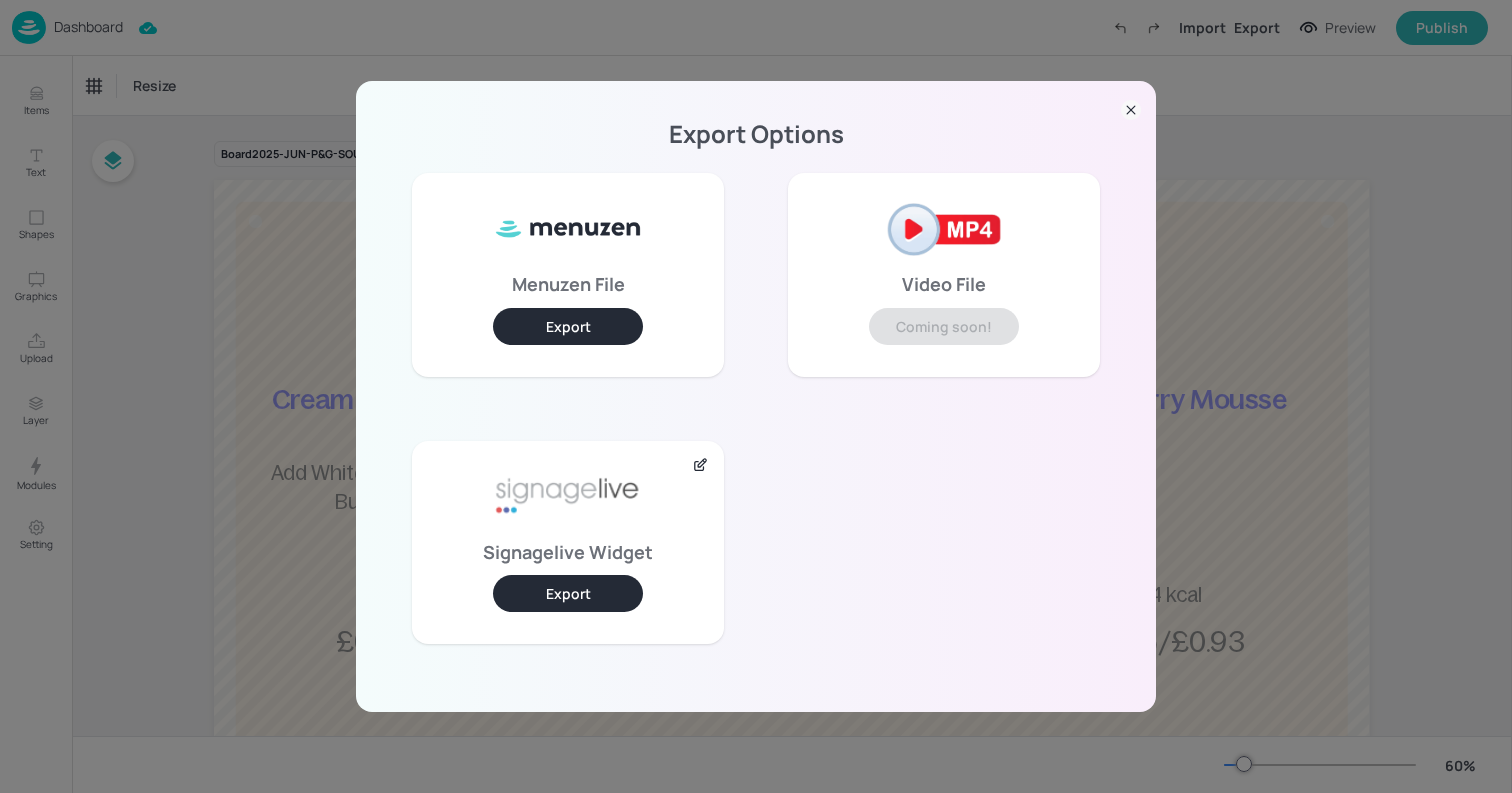 click on "Export" at bounding box center (568, 593) 